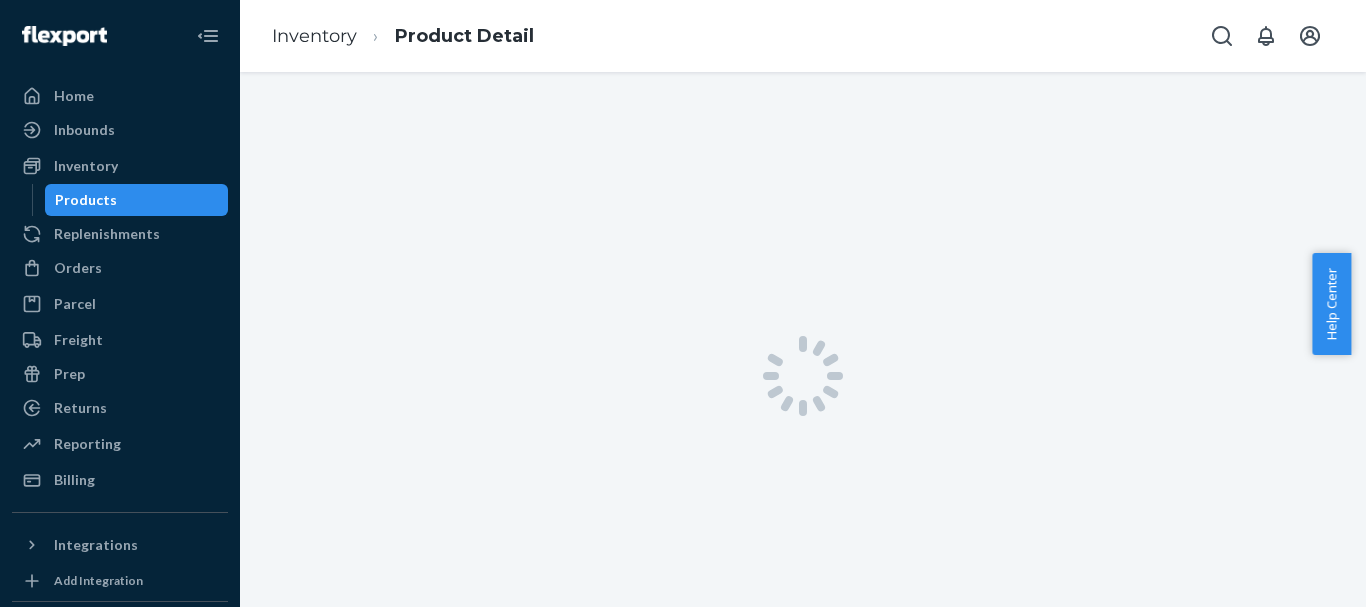 scroll, scrollTop: 0, scrollLeft: 0, axis: both 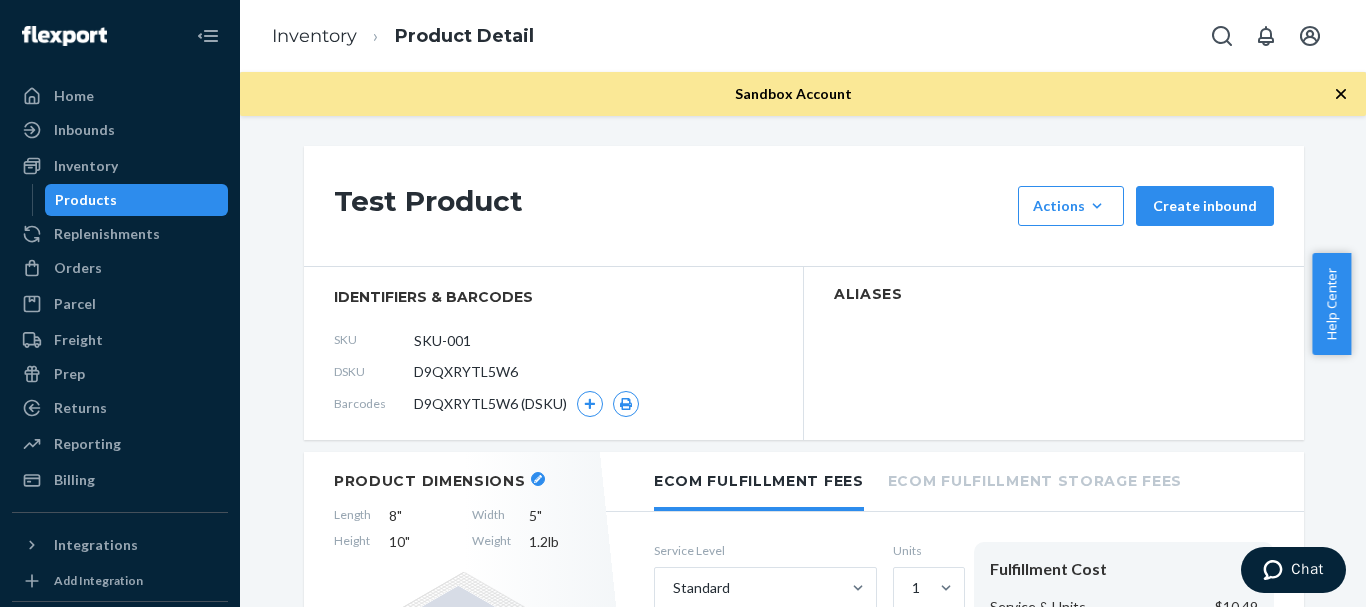 click on "Products" at bounding box center [137, 200] 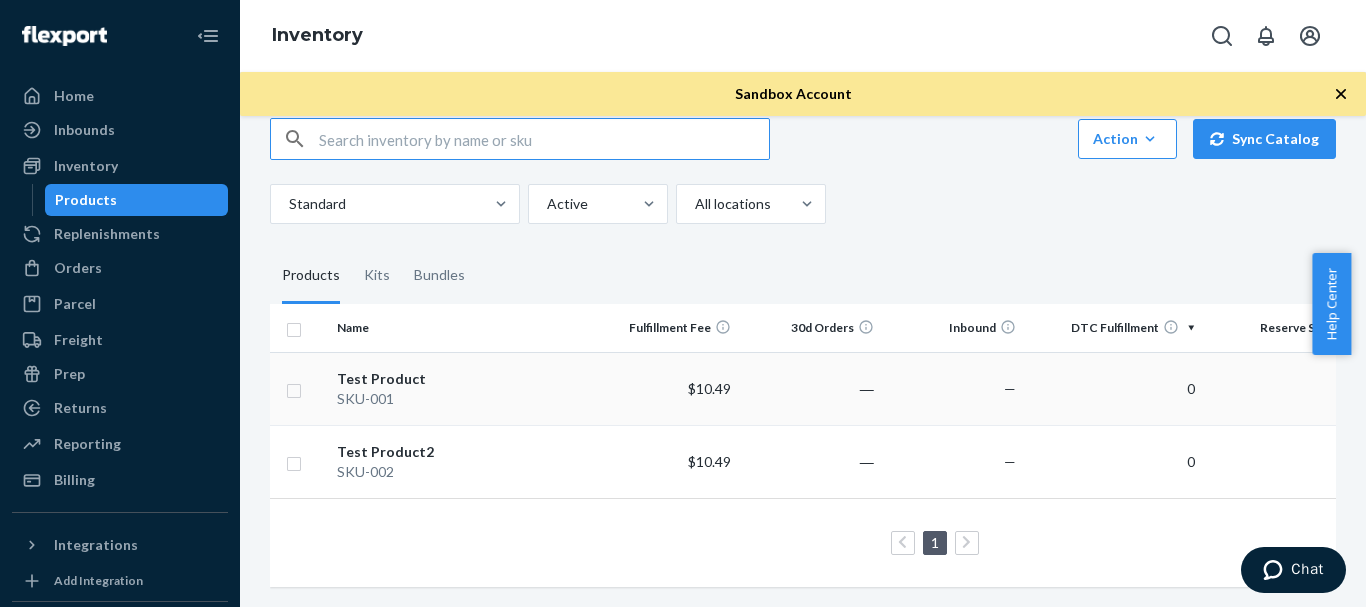 scroll, scrollTop: 46, scrollLeft: 0, axis: vertical 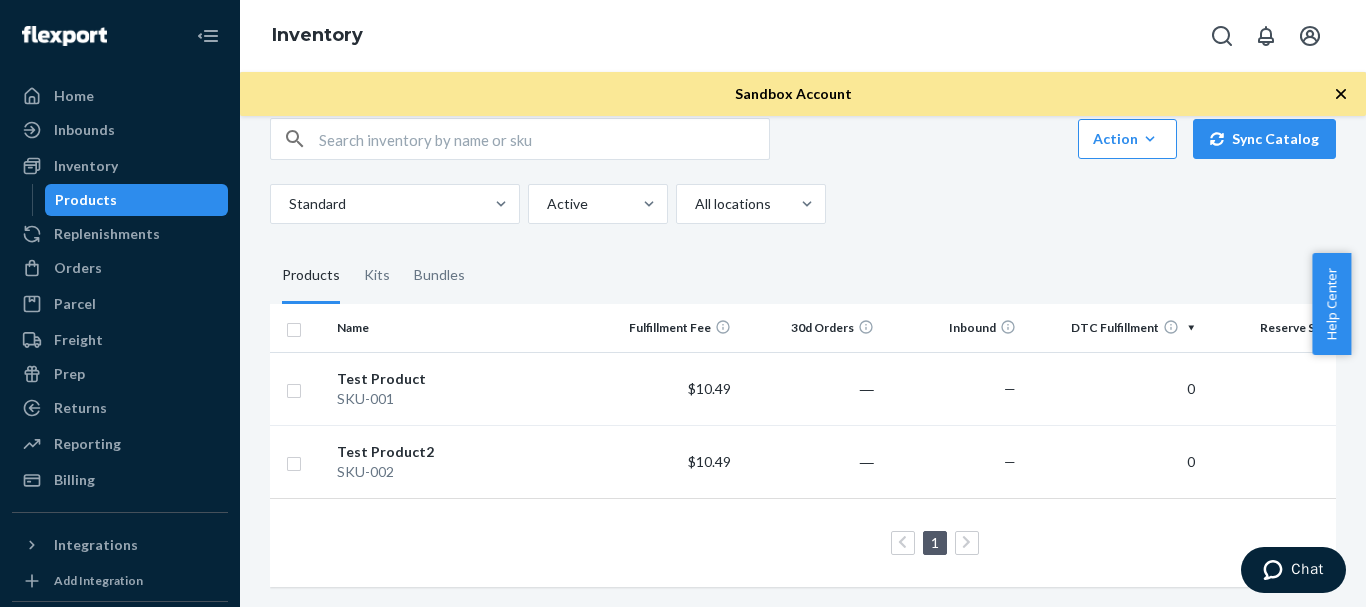 click at bounding box center [903, 543] 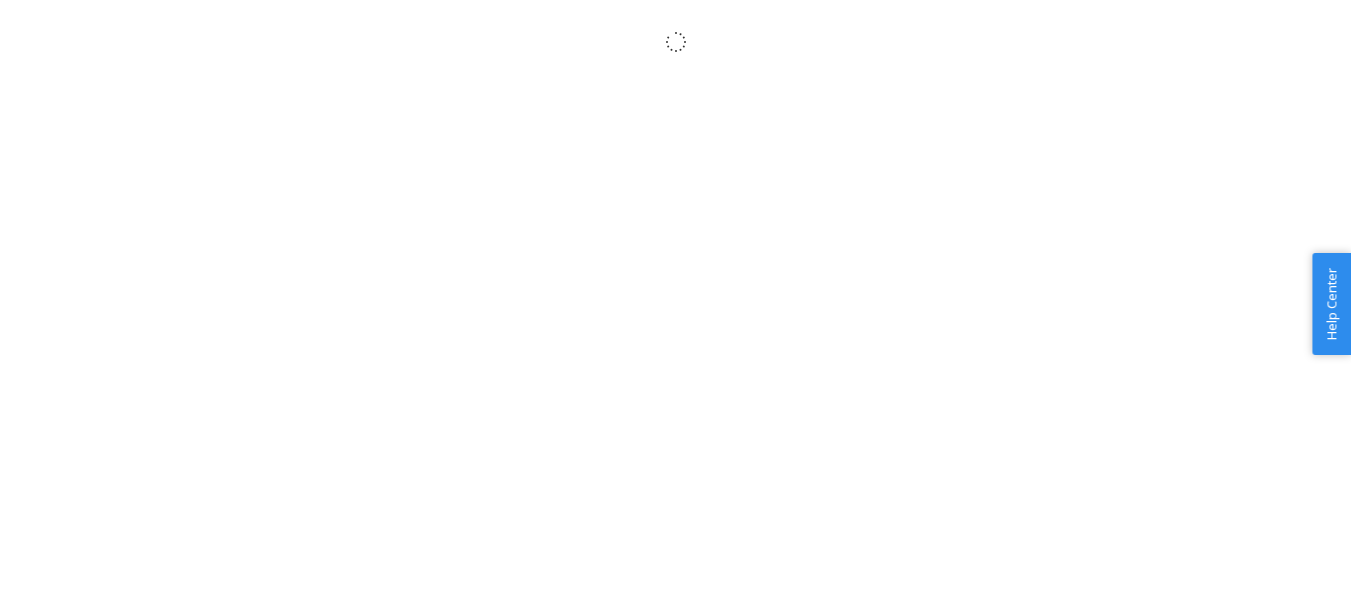 scroll, scrollTop: 0, scrollLeft: 0, axis: both 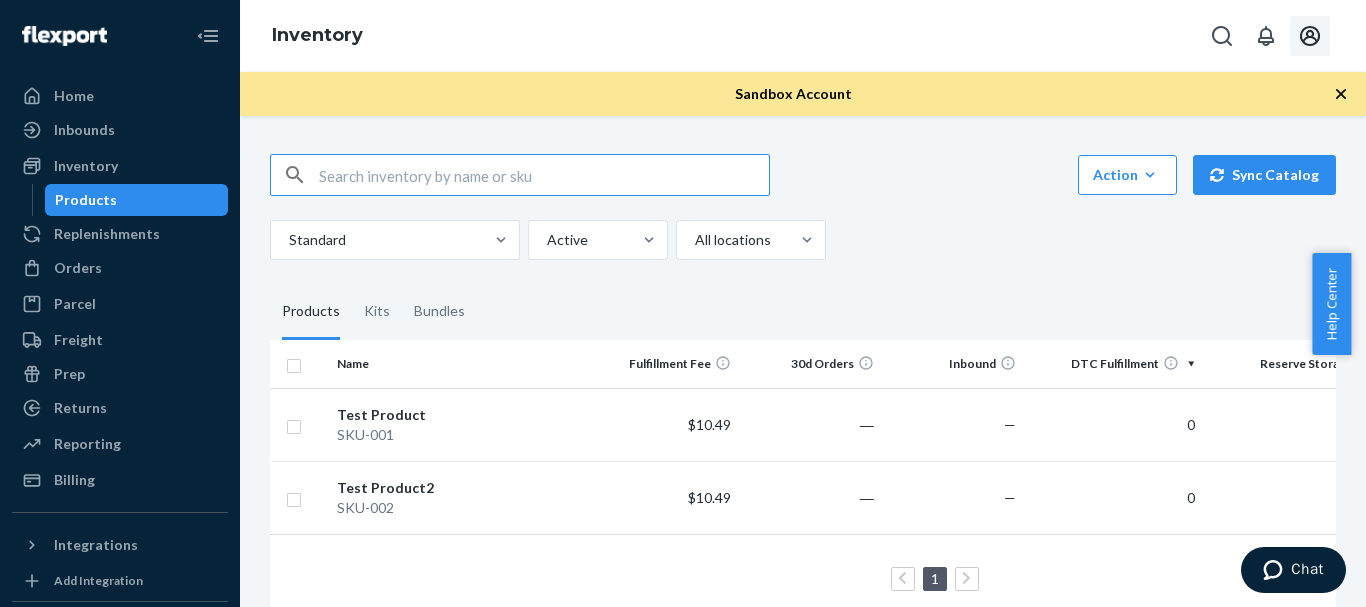 click at bounding box center (1310, 36) 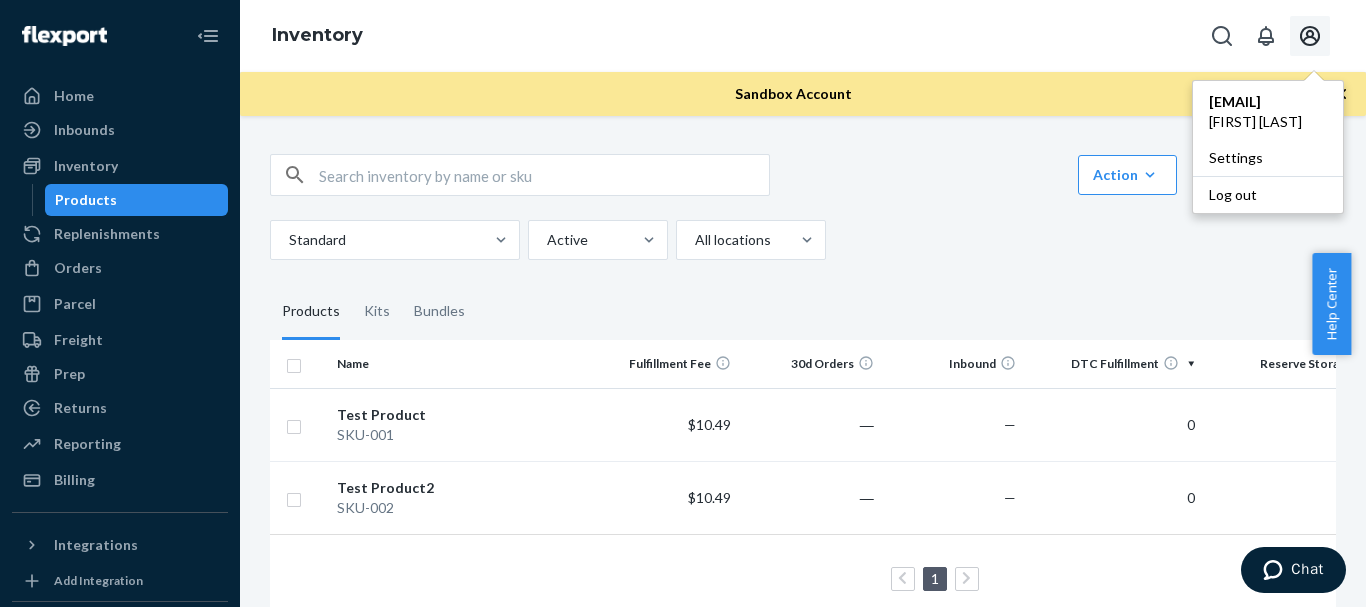 click at bounding box center [1310, 36] 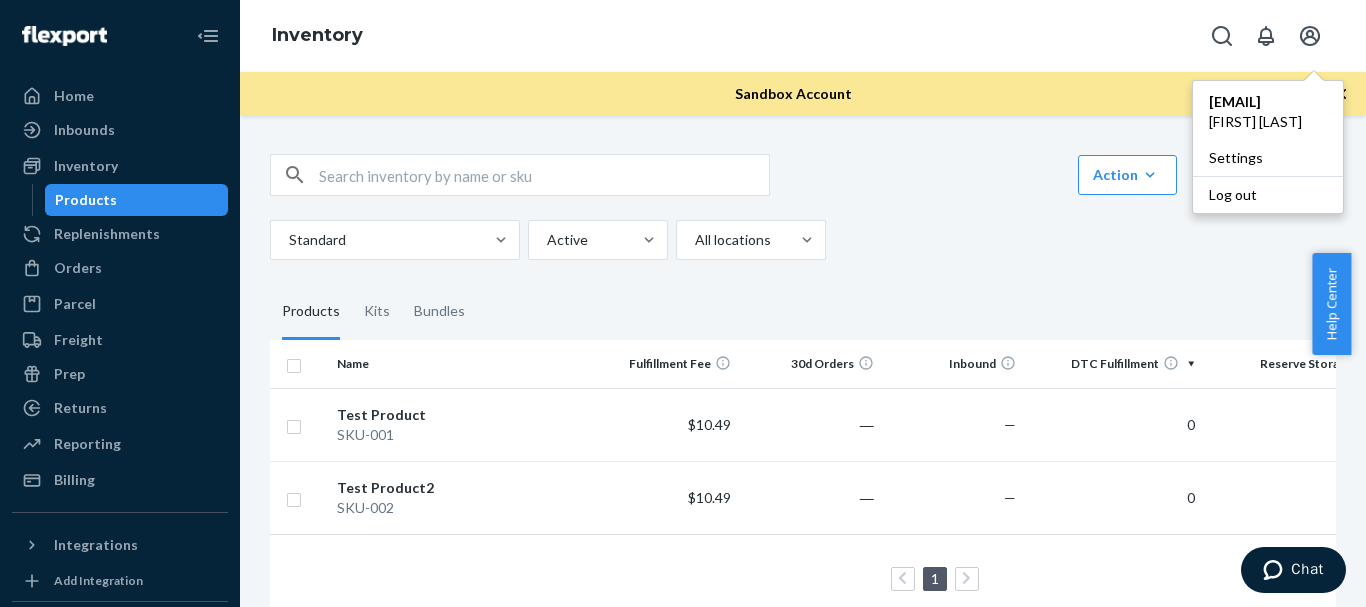 click on "Sandbox Account SKU-002 [EMAIL] [FIRST] [LAST] Settings Log out" at bounding box center [803, 36] 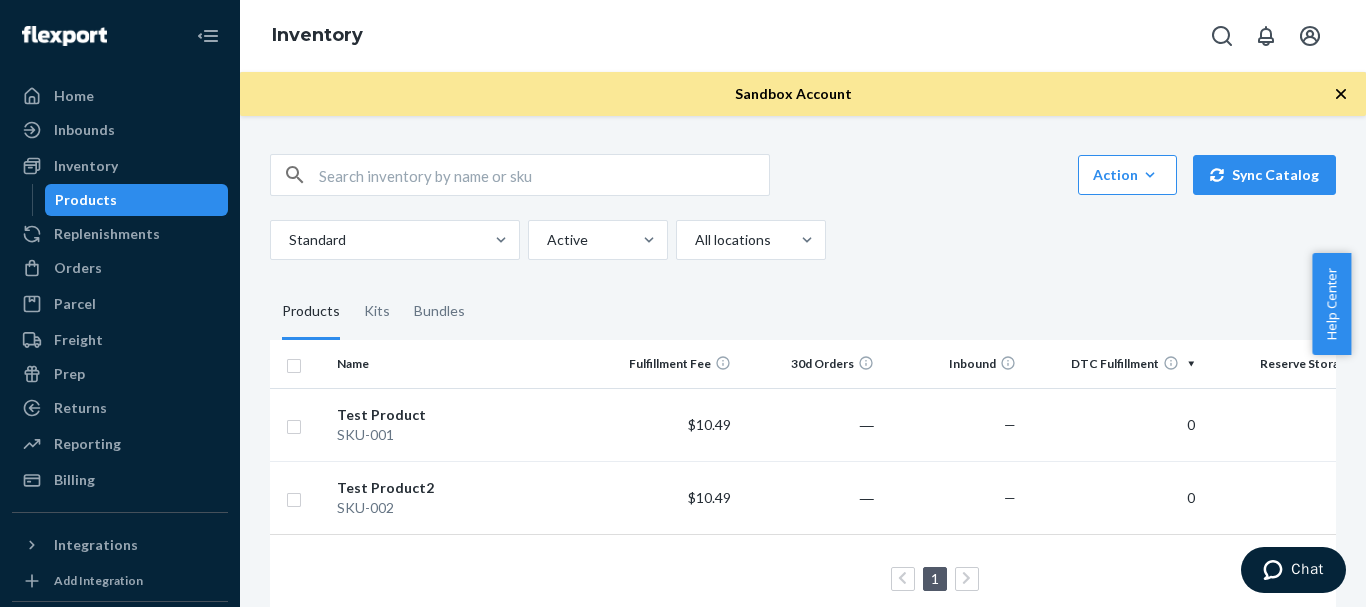 scroll, scrollTop: 51, scrollLeft: 0, axis: vertical 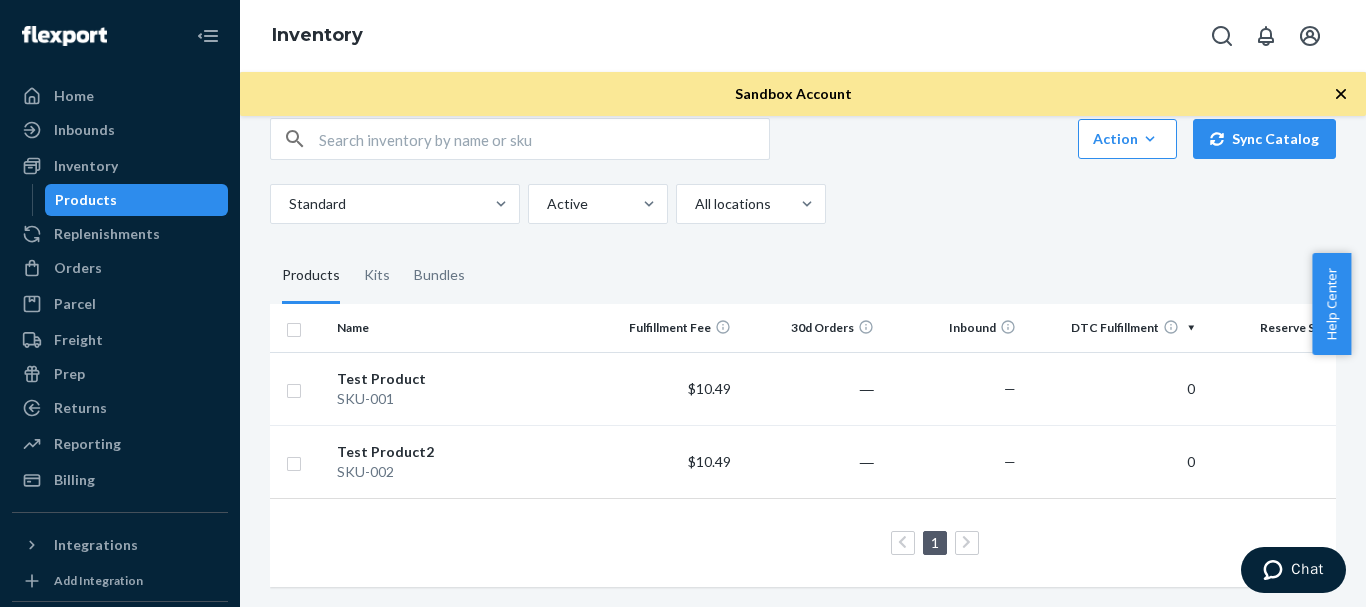 click on "Products" at bounding box center (137, 200) 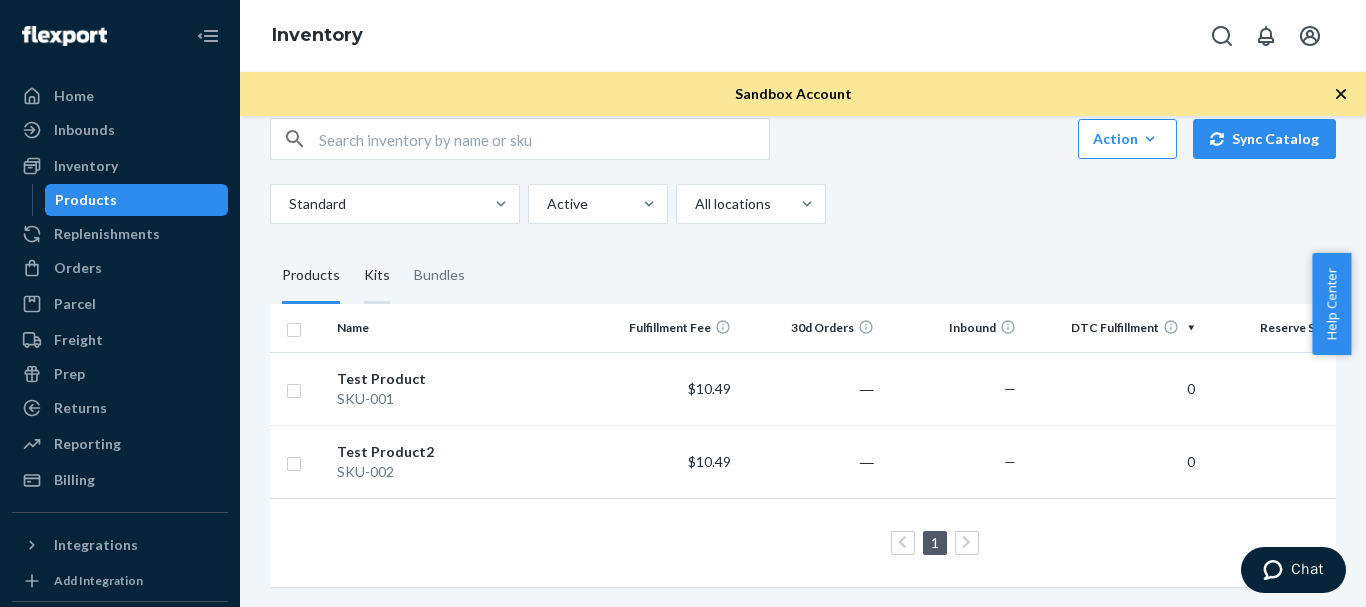 click on "Kits" at bounding box center [377, 276] 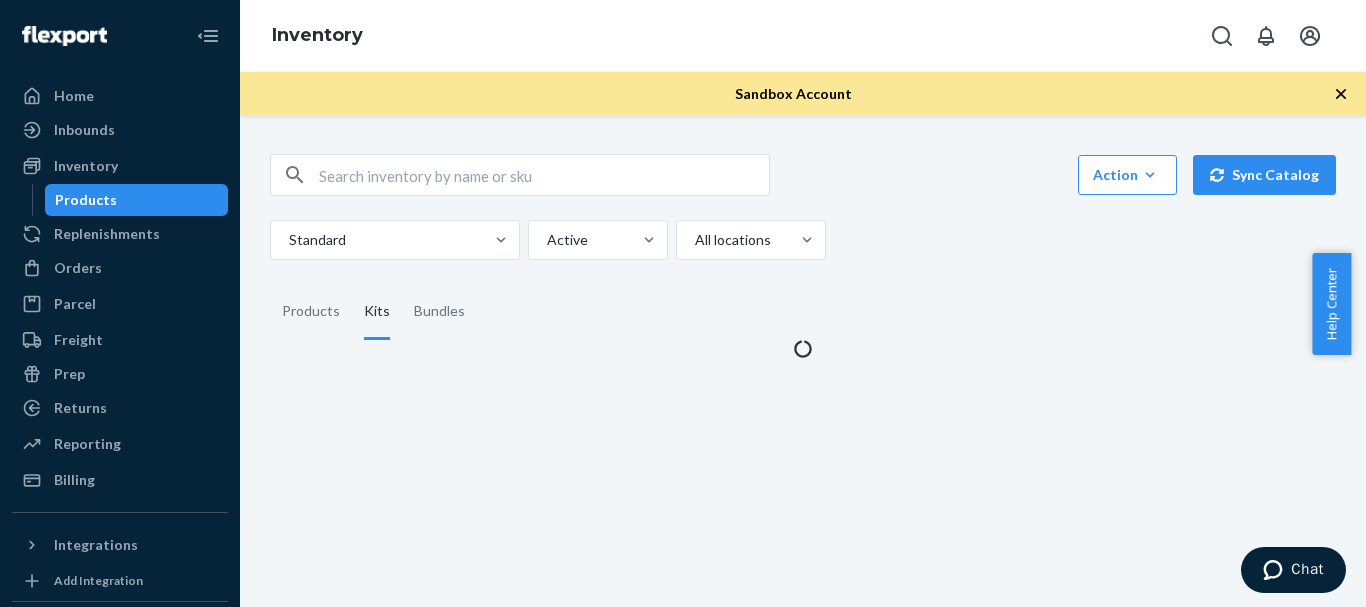 scroll, scrollTop: 0, scrollLeft: 0, axis: both 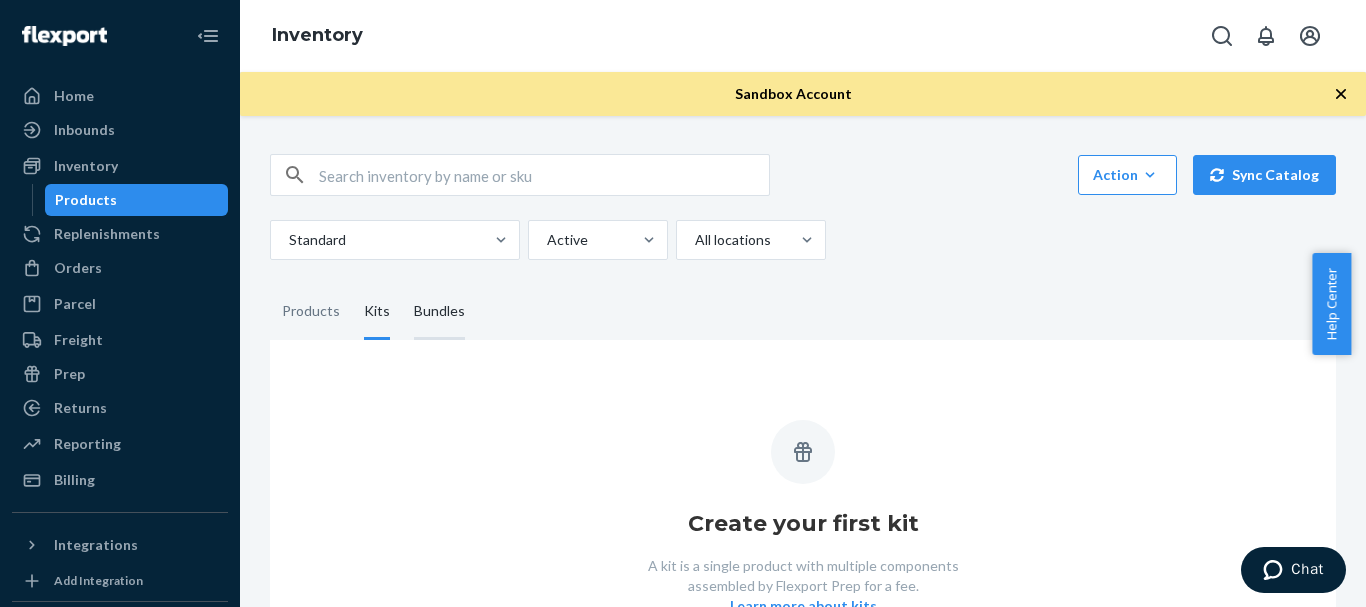 click on "Bundles" at bounding box center (439, 312) 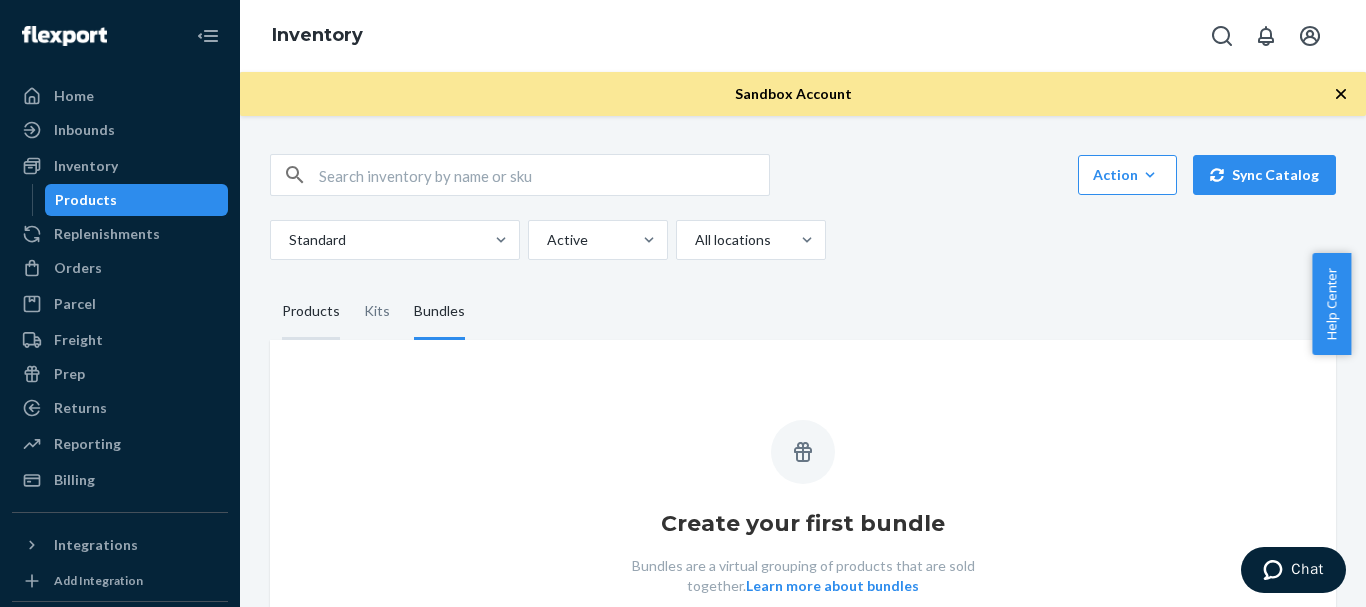 click on "Products" at bounding box center [311, 312] 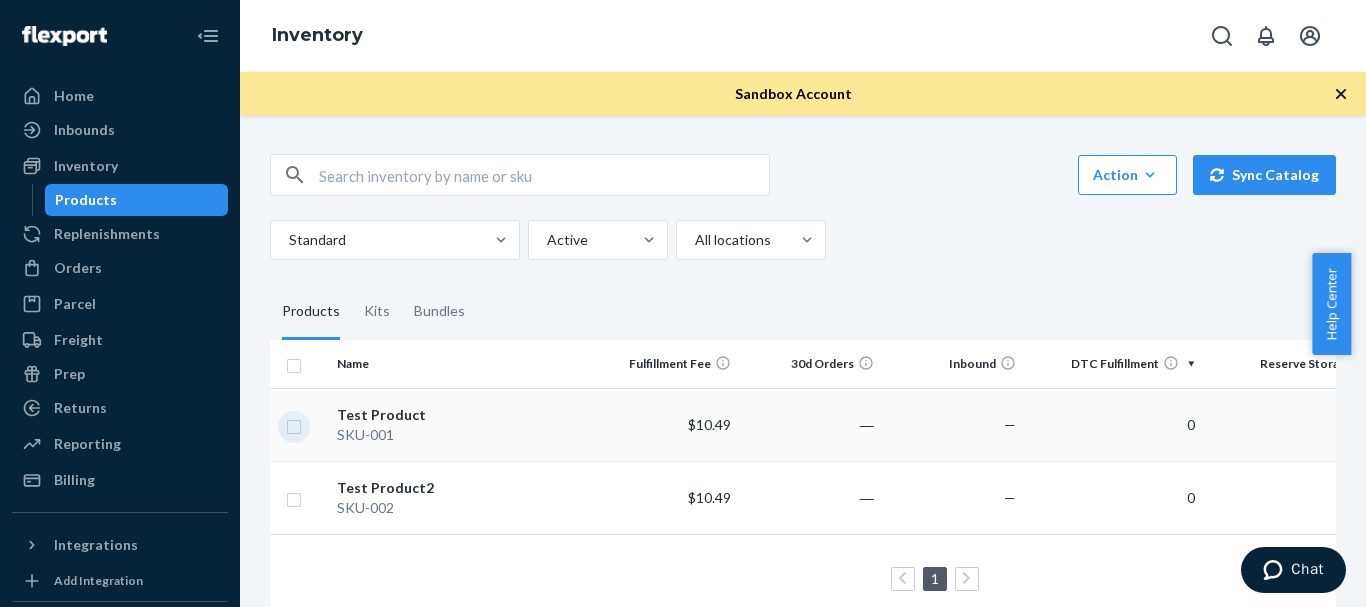 click at bounding box center [294, 424] 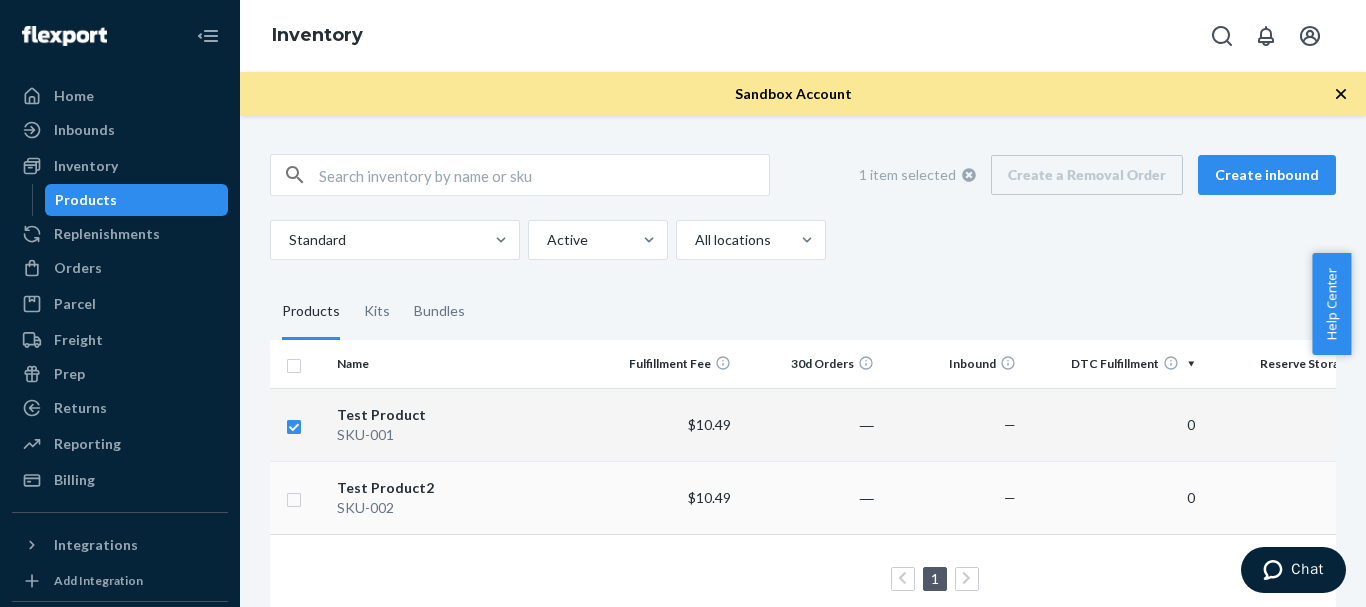 checkbox on "true" 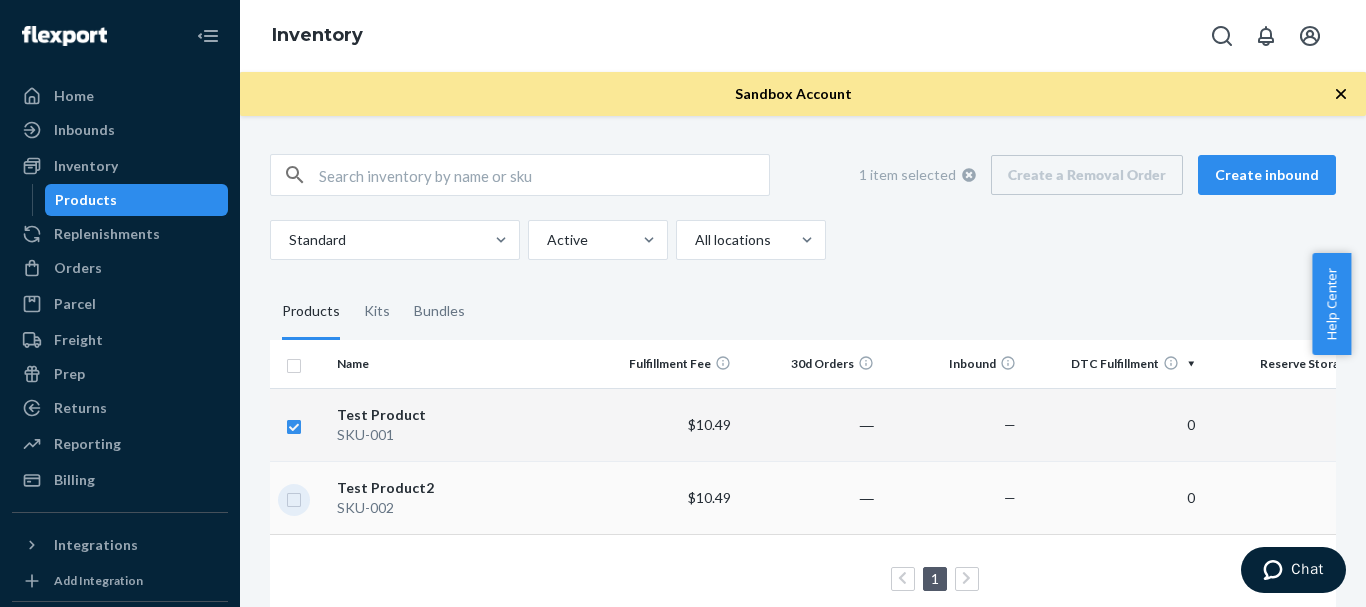 click at bounding box center [294, 497] 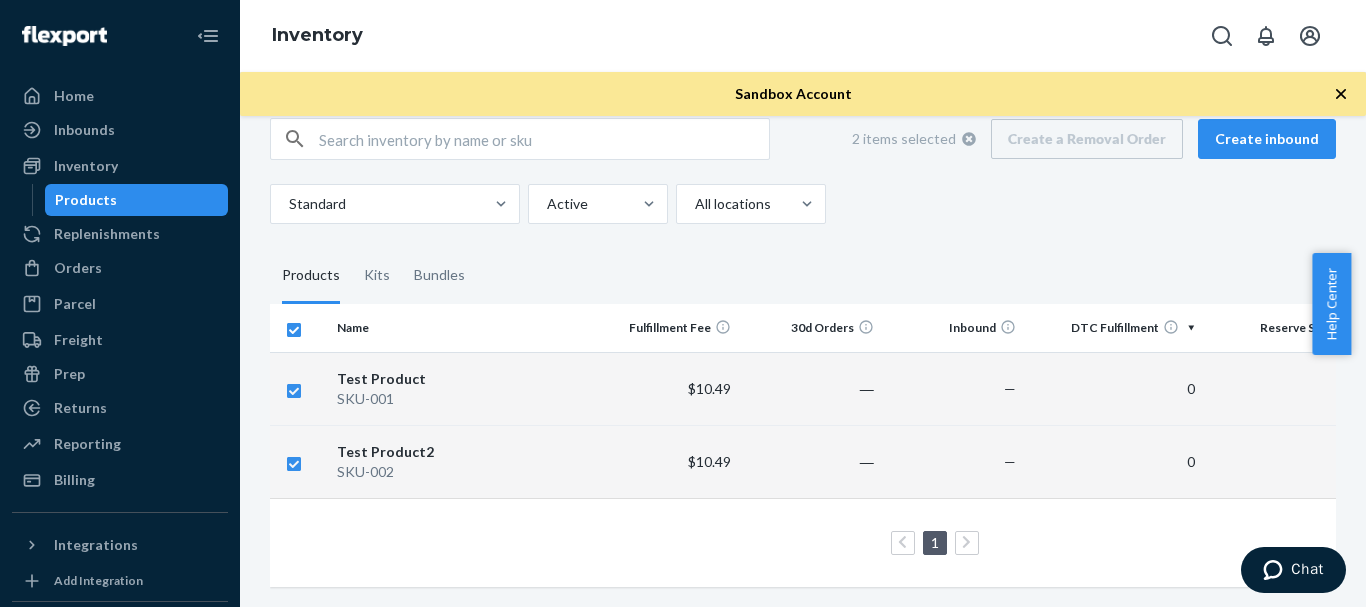 scroll, scrollTop: 51, scrollLeft: 0, axis: vertical 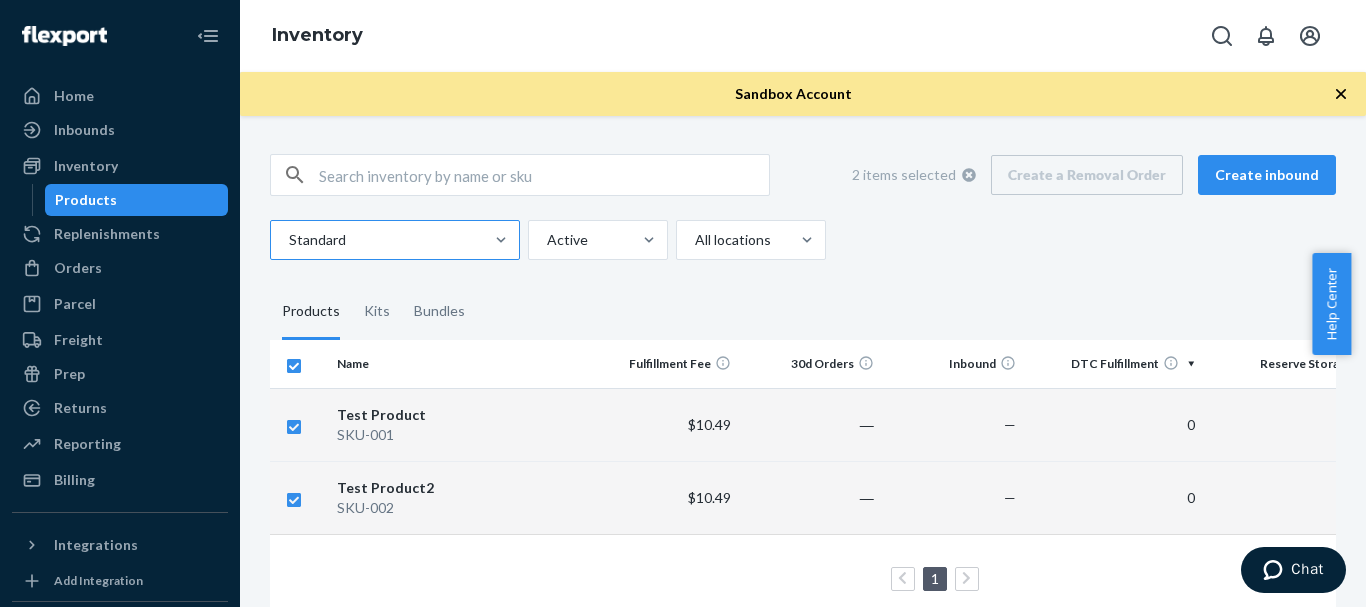 click at bounding box center (393, 240) 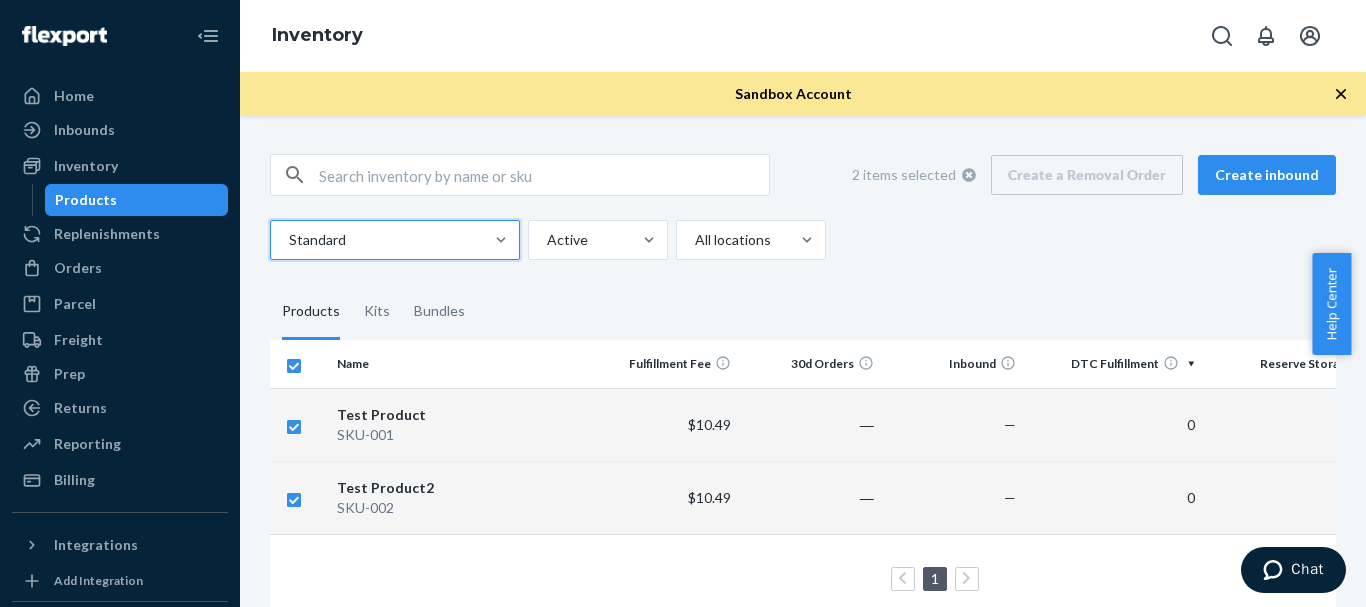 click at bounding box center (393, 240) 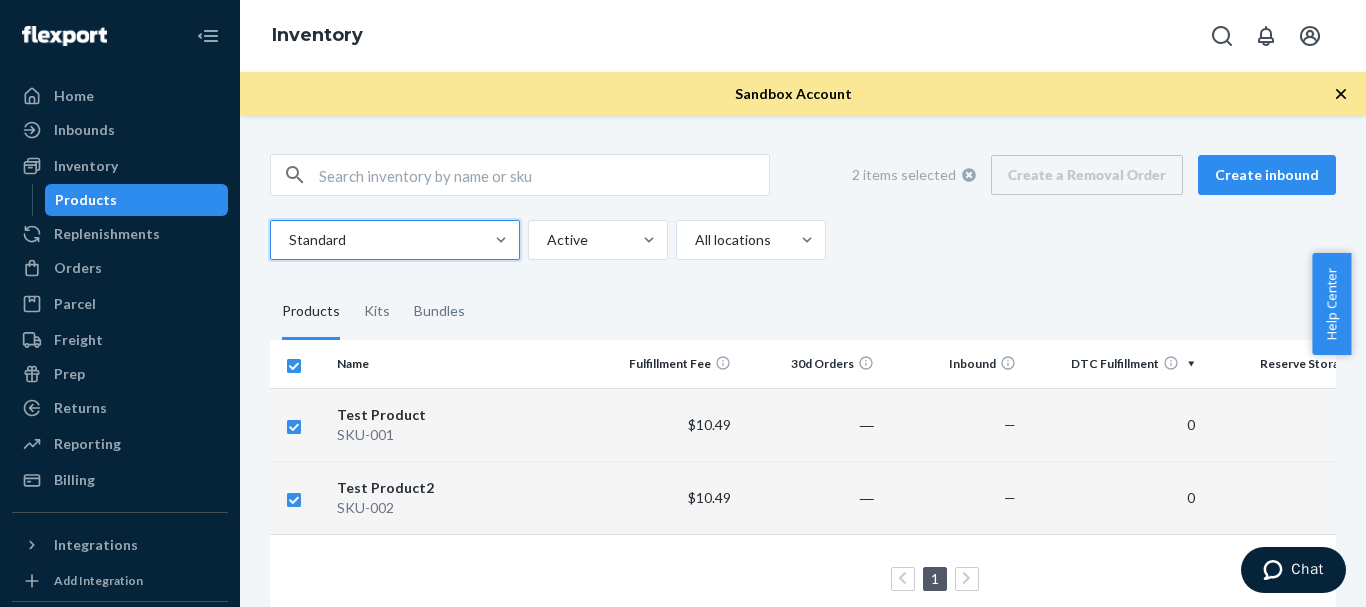 click on "0 results available. Select is focused ,type to refine list, press Down to open the menu,  Standard" at bounding box center [288, 240] 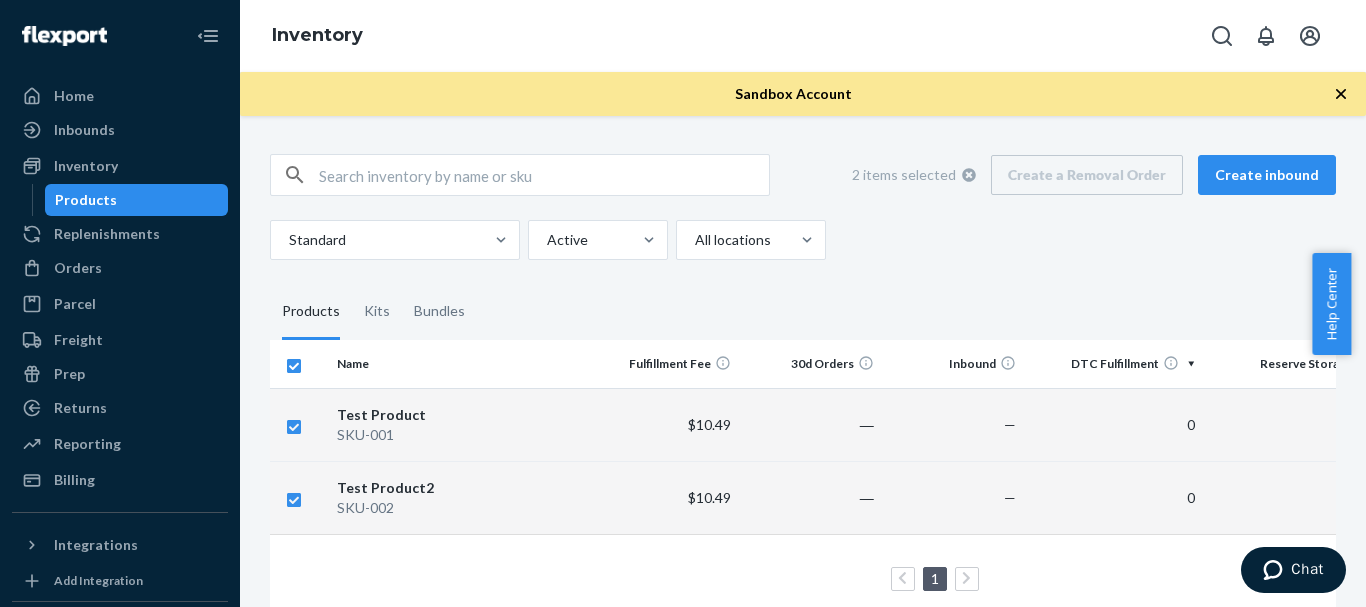 click at bounding box center [299, 424] 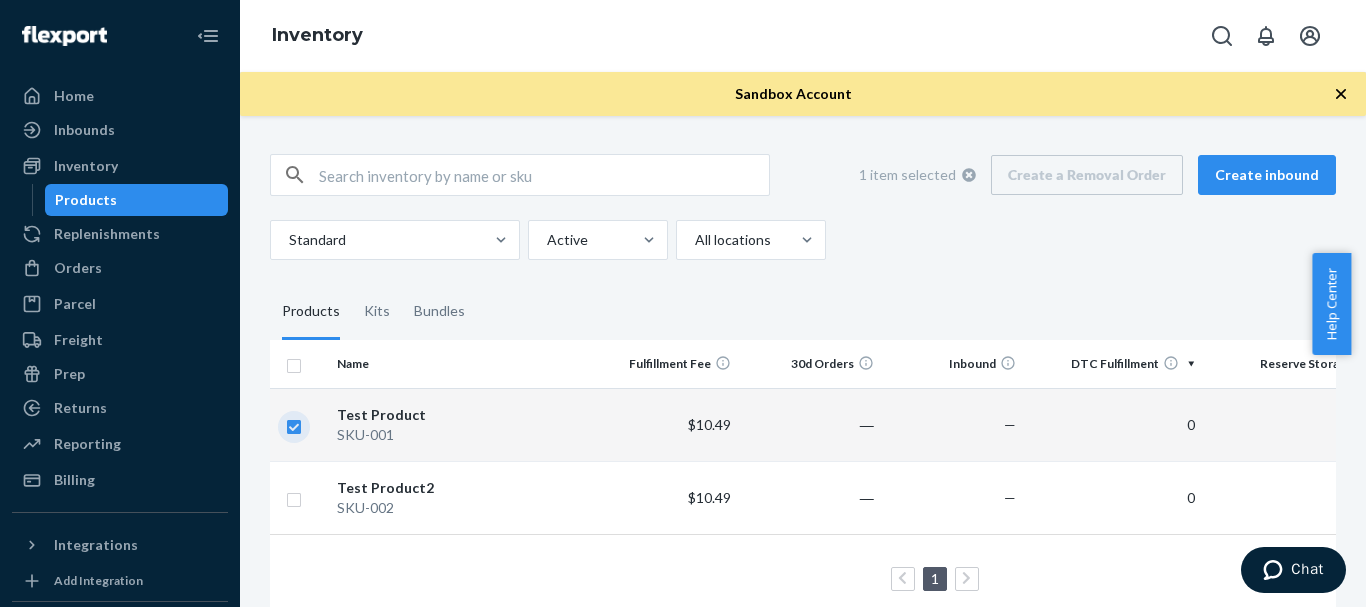 click at bounding box center [294, 424] 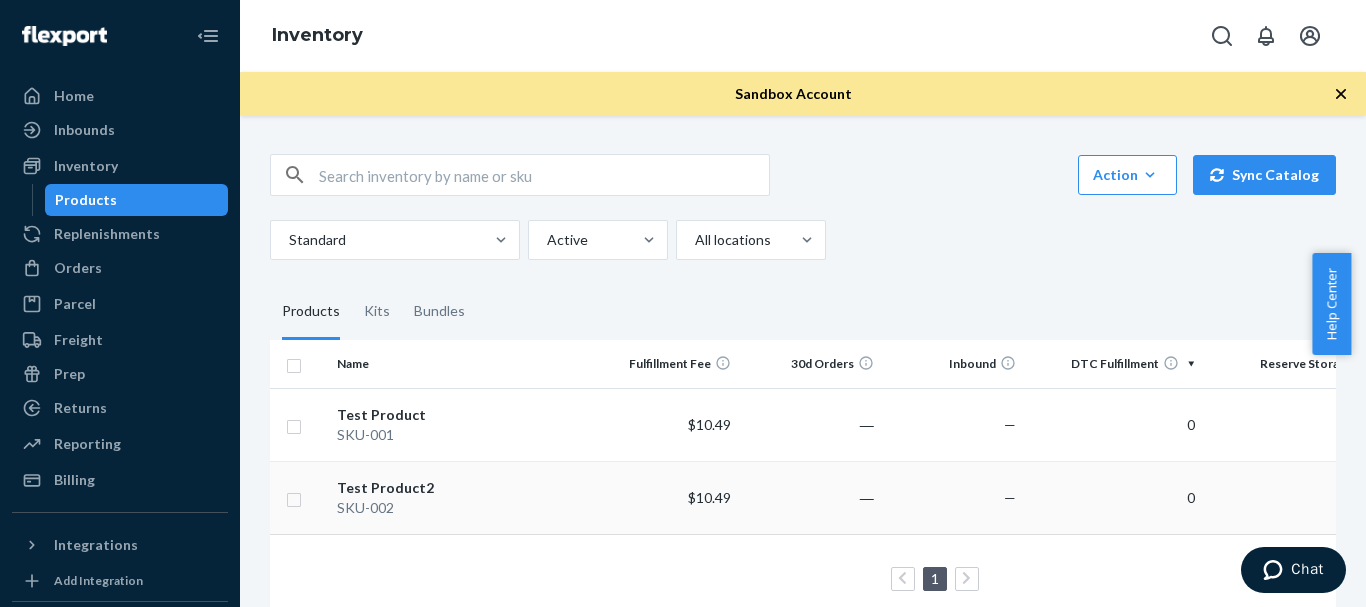 click on "Test Product2 SKU-002" at bounding box center [462, 497] 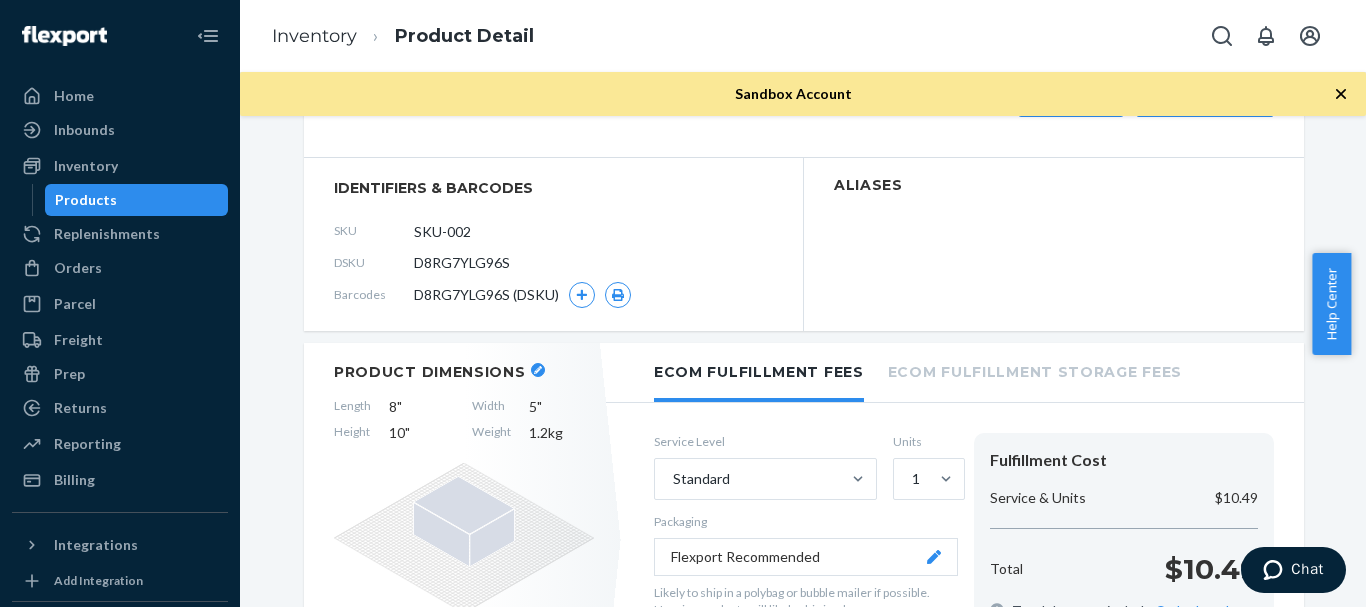 scroll, scrollTop: 0, scrollLeft: 0, axis: both 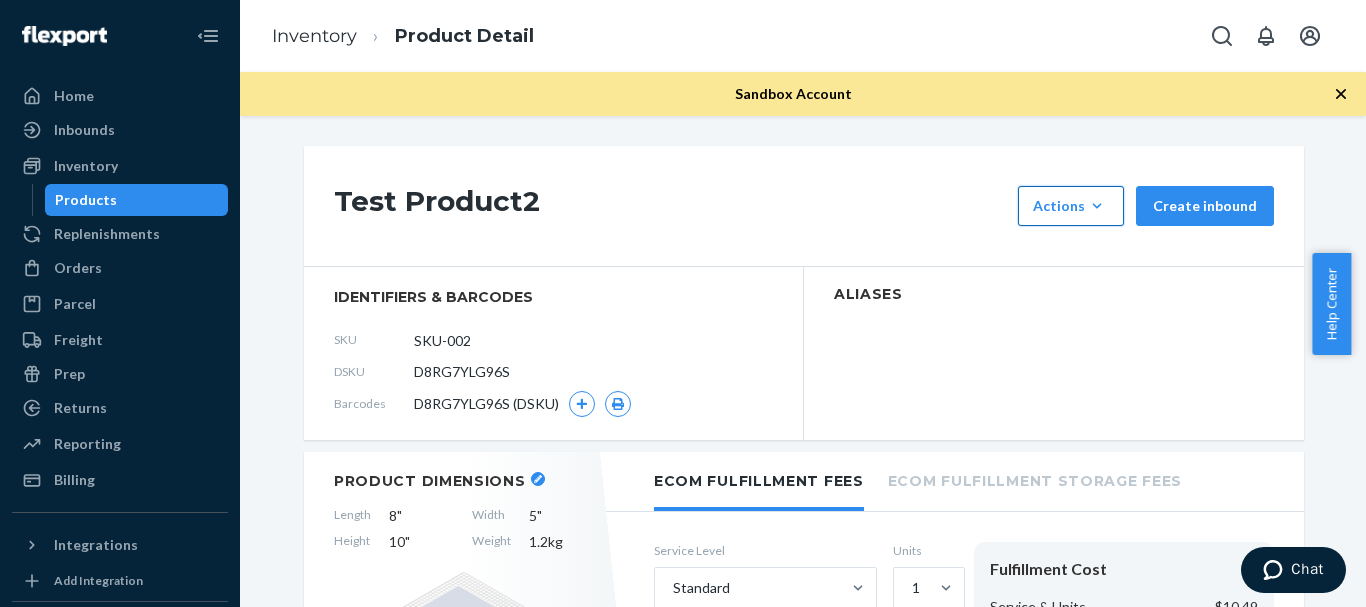 click on "Actions Add components Hide" at bounding box center (1071, 206) 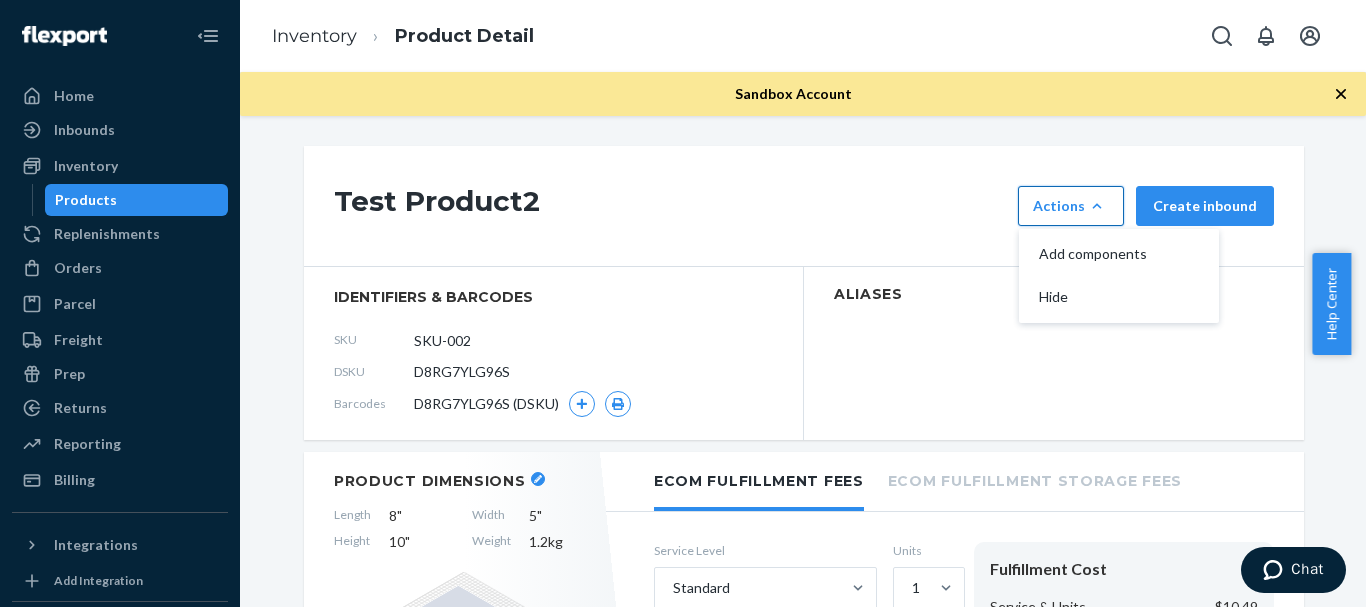 click on "Actions Add components Hide" at bounding box center [1071, 206] 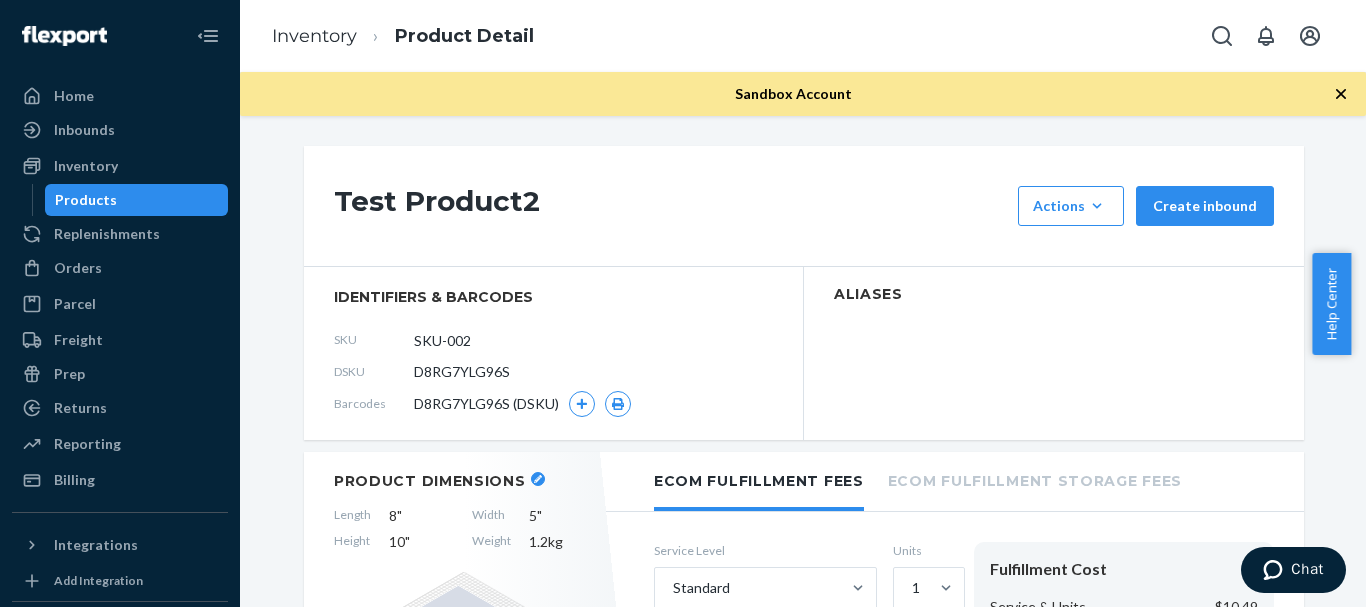click 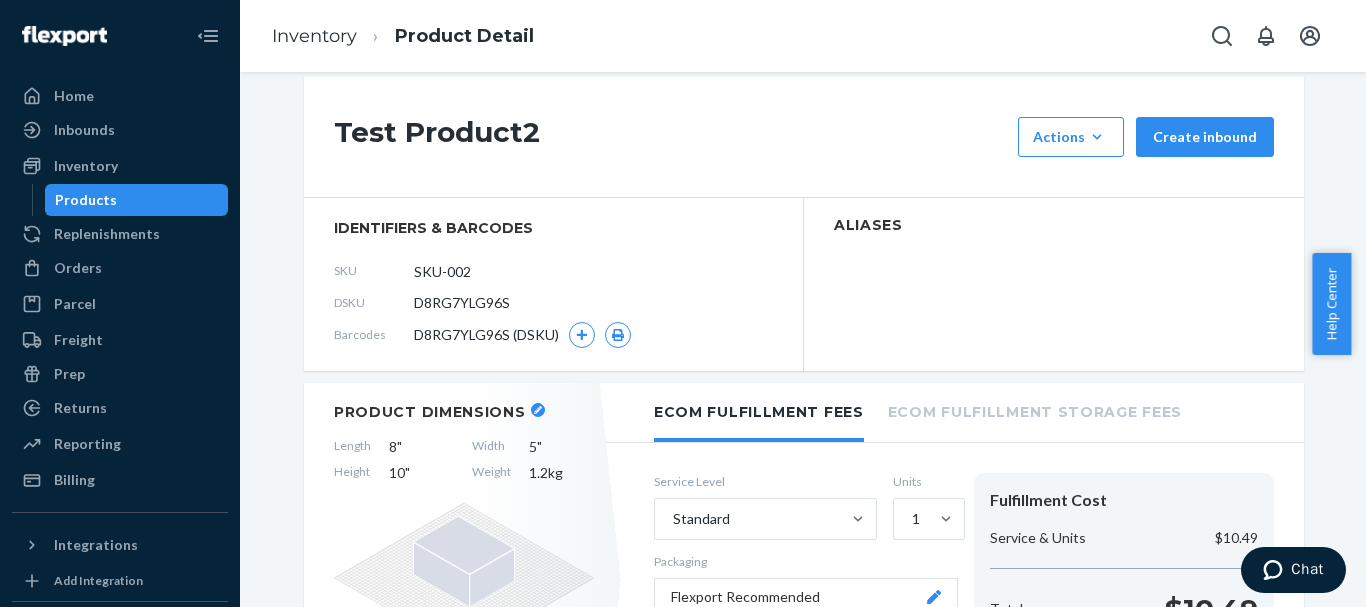 scroll, scrollTop: 0, scrollLeft: 0, axis: both 